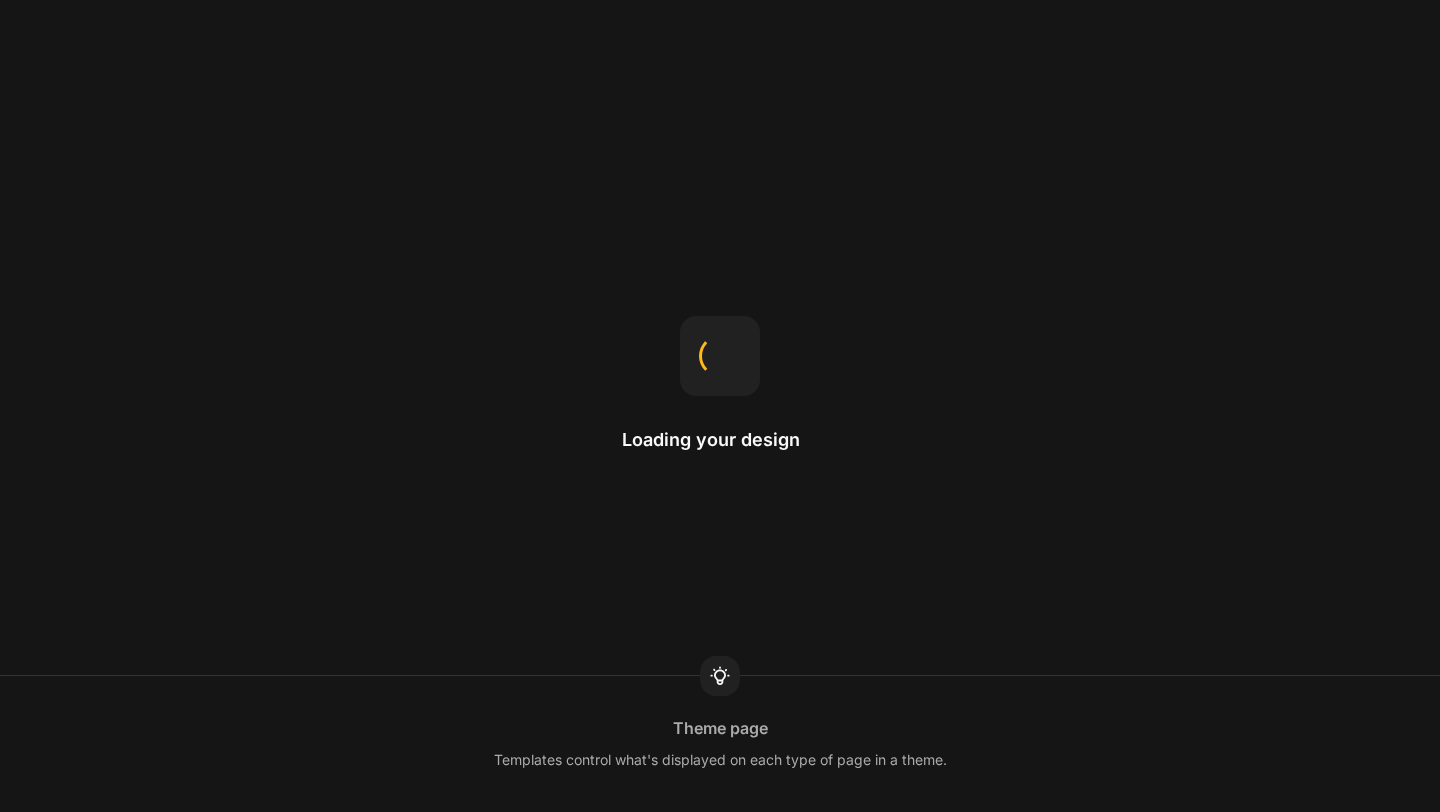 scroll, scrollTop: 0, scrollLeft: 0, axis: both 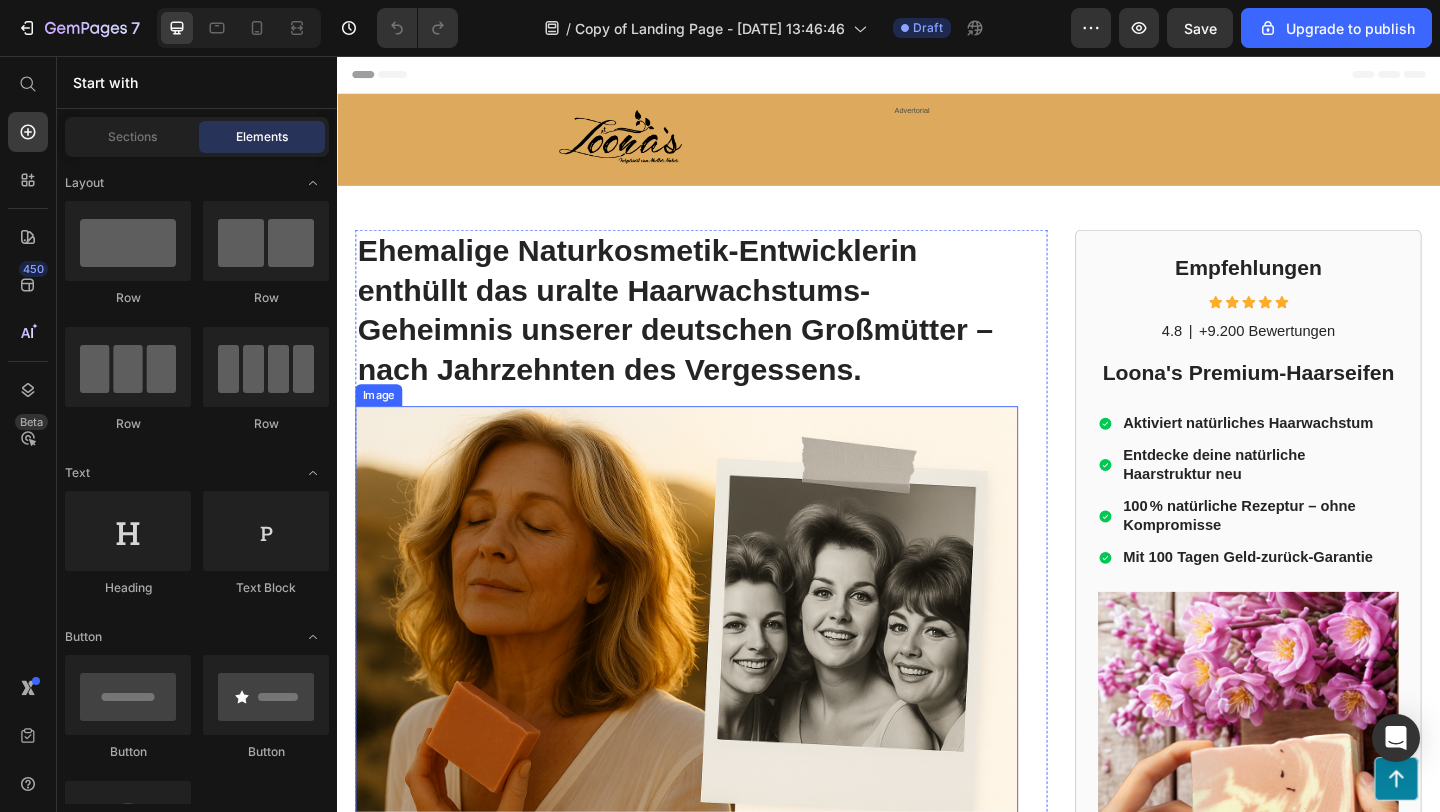 click at bounding box center [717, 677] 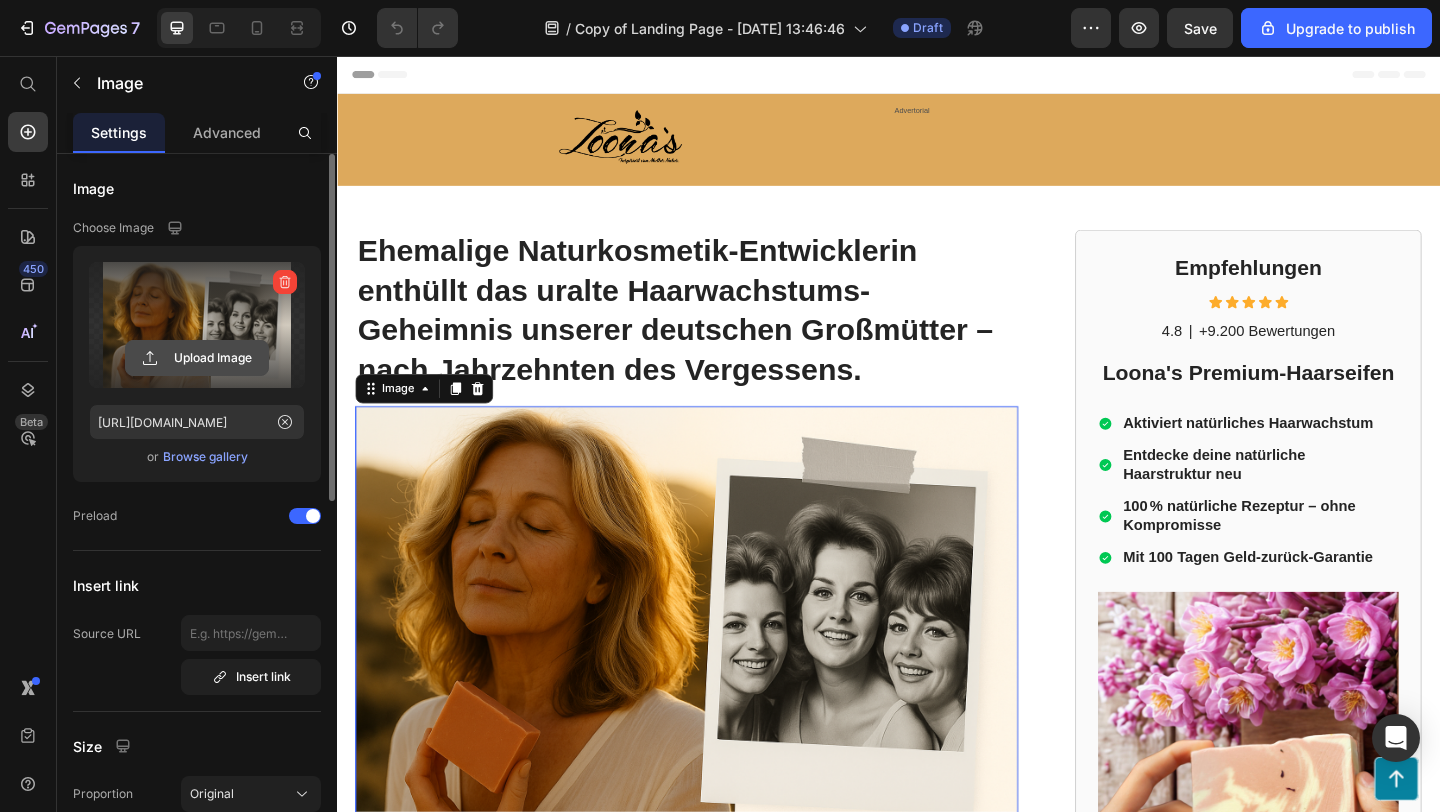 click 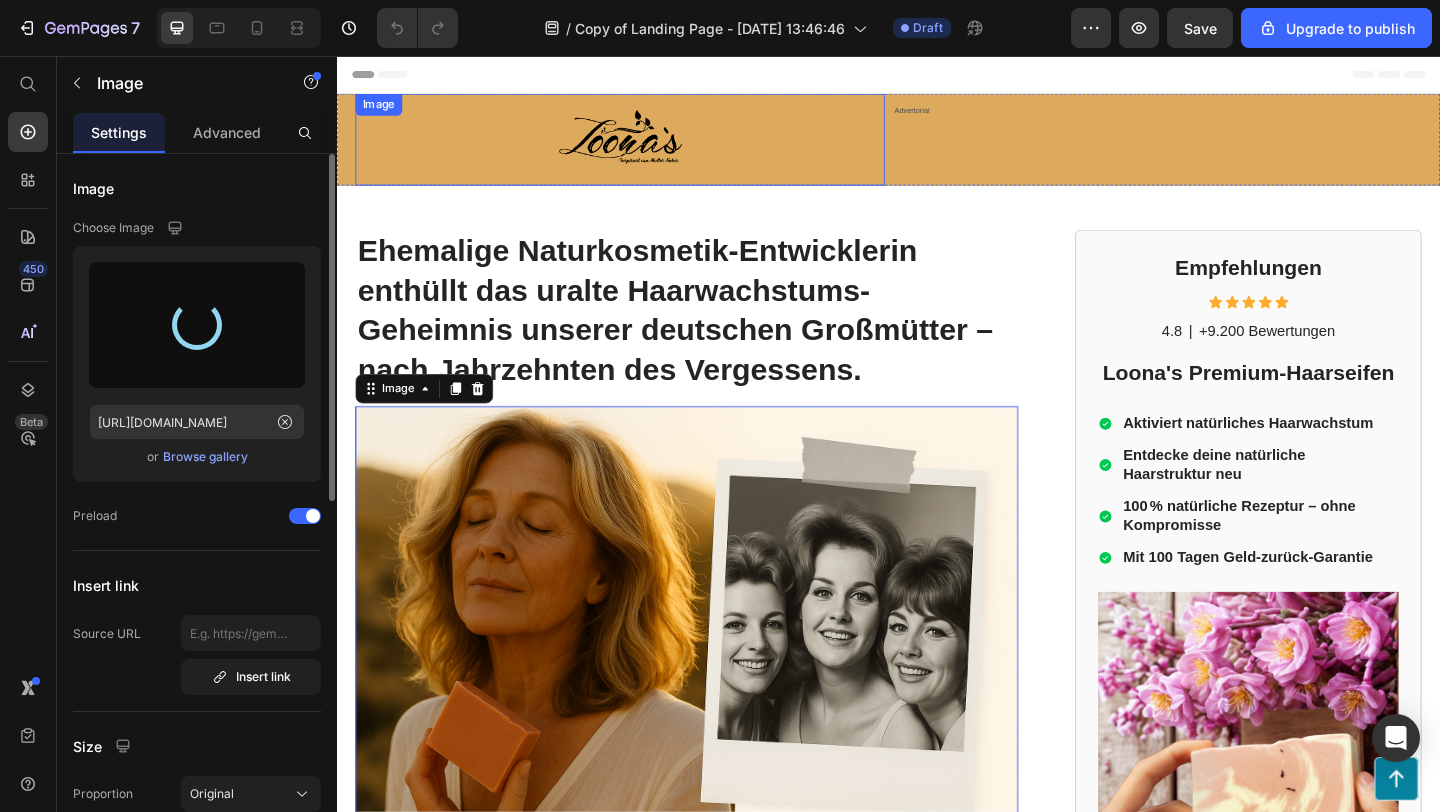 type on "https://cdn.shopify.com/s/files/1/0152/0684/2468/files/gempages_572785464751162183-fc272c52-cba0-4925-83b4-0c3dc6b48679.png" 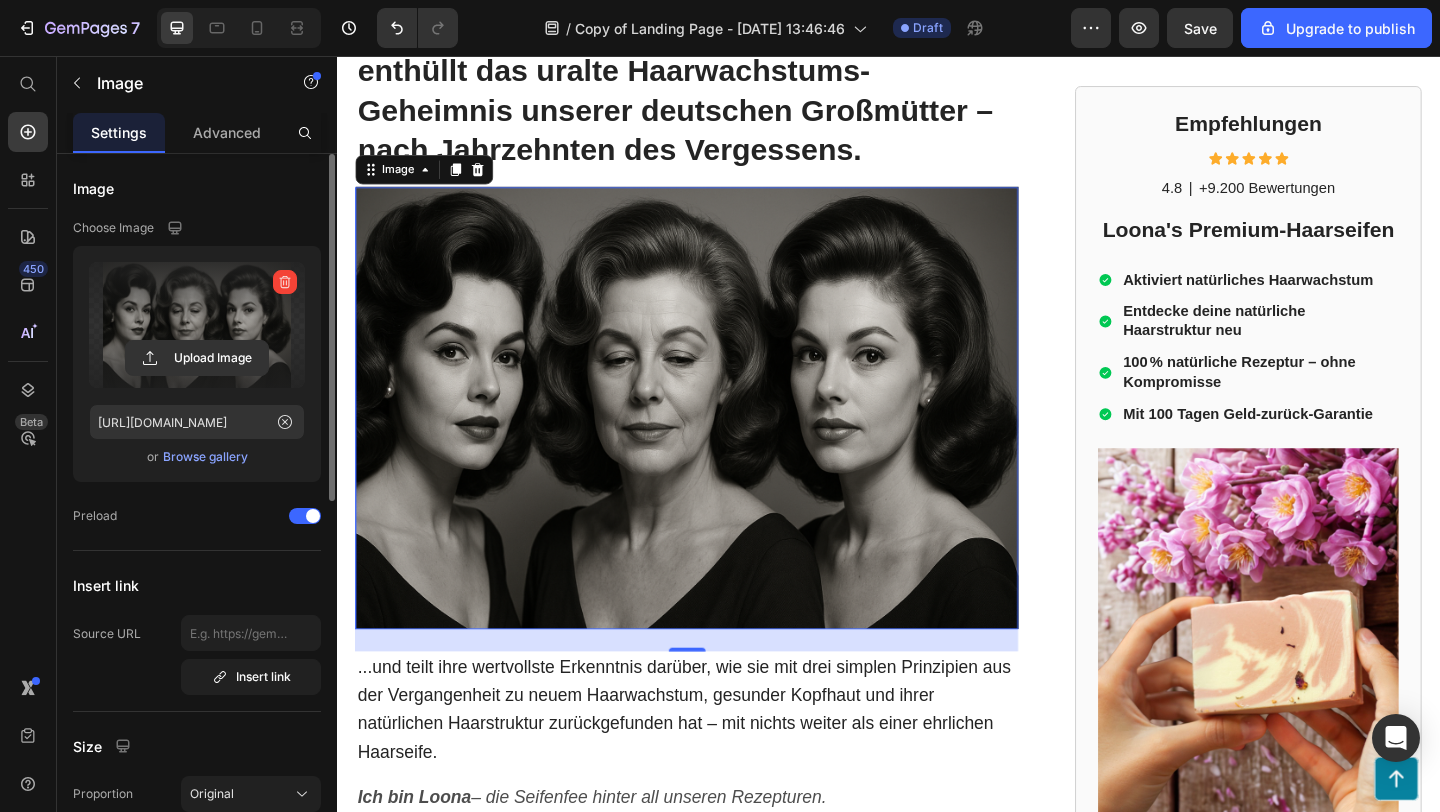 scroll, scrollTop: 147, scrollLeft: 0, axis: vertical 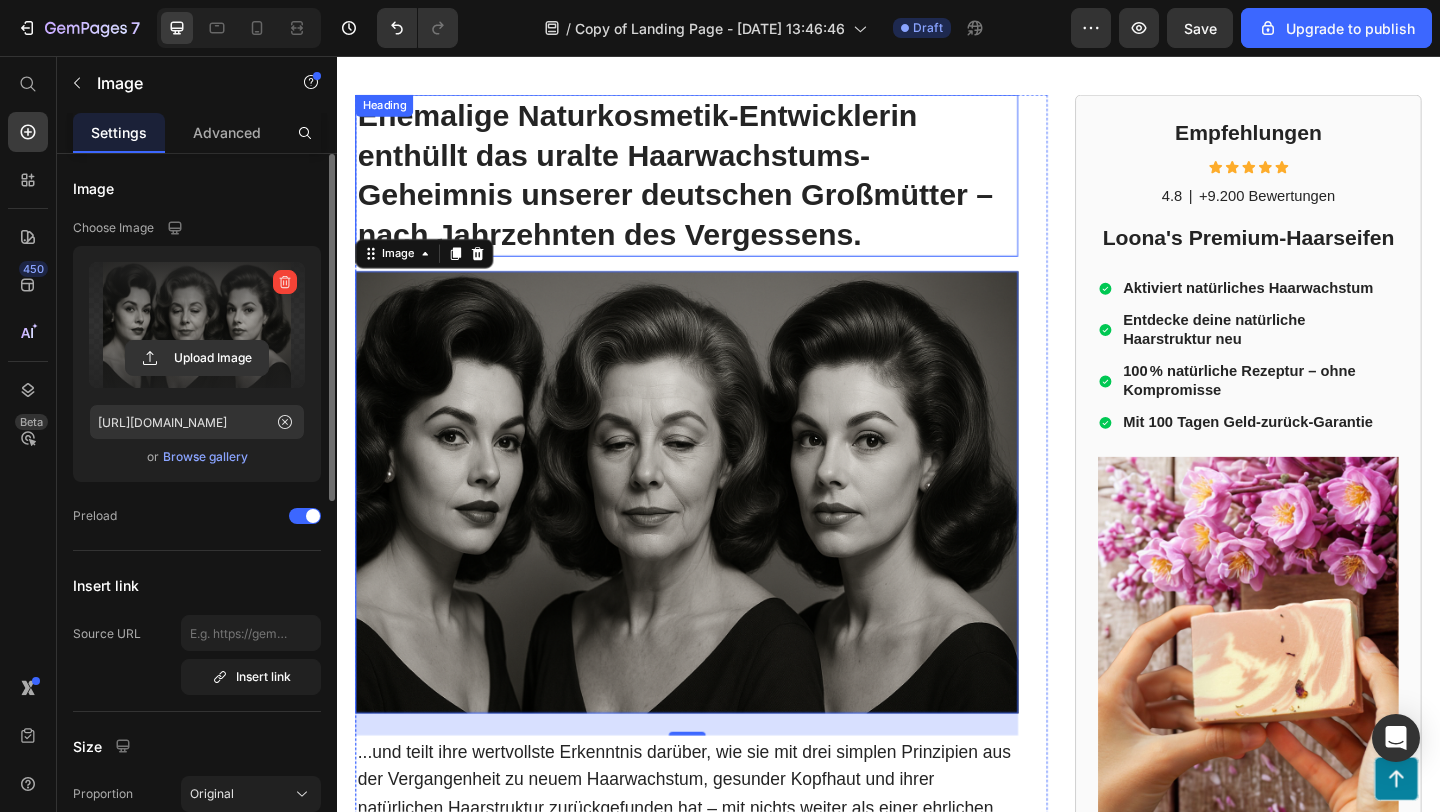 click on "Ehemalige Naturkosmetik-Entwicklerin enthüllt das uralte Haarwachstums-Geheimnis unserer deutschen Großmütter – nach Jahrzehnten des Vergessens." at bounding box center [717, 186] 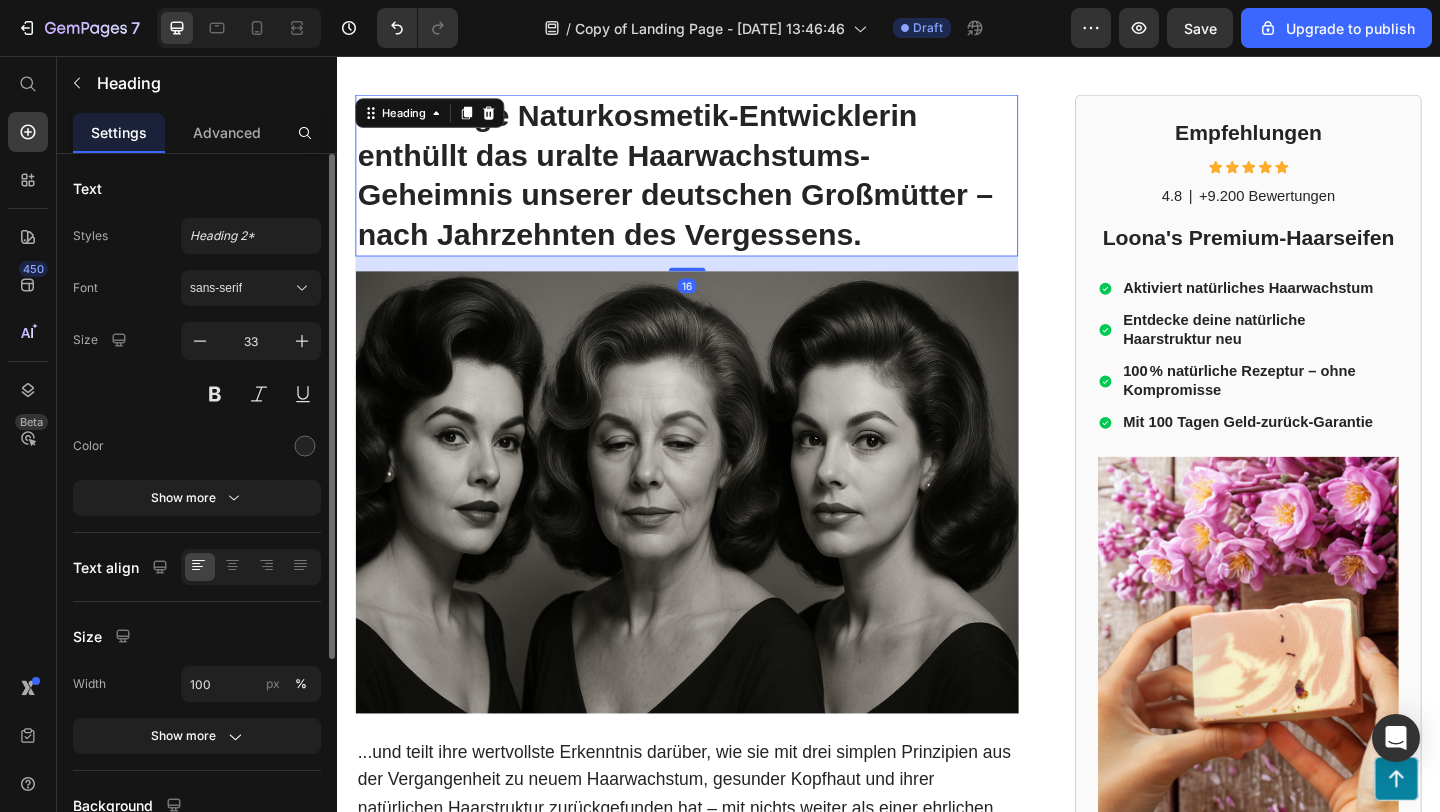 click on "Ehemalige Naturkosmetik-Entwicklerin enthüllt das uralte Haarwachstums-Geheimnis unserer deutschen Großmütter – nach Jahrzehnten des Vergessens." at bounding box center [717, 186] 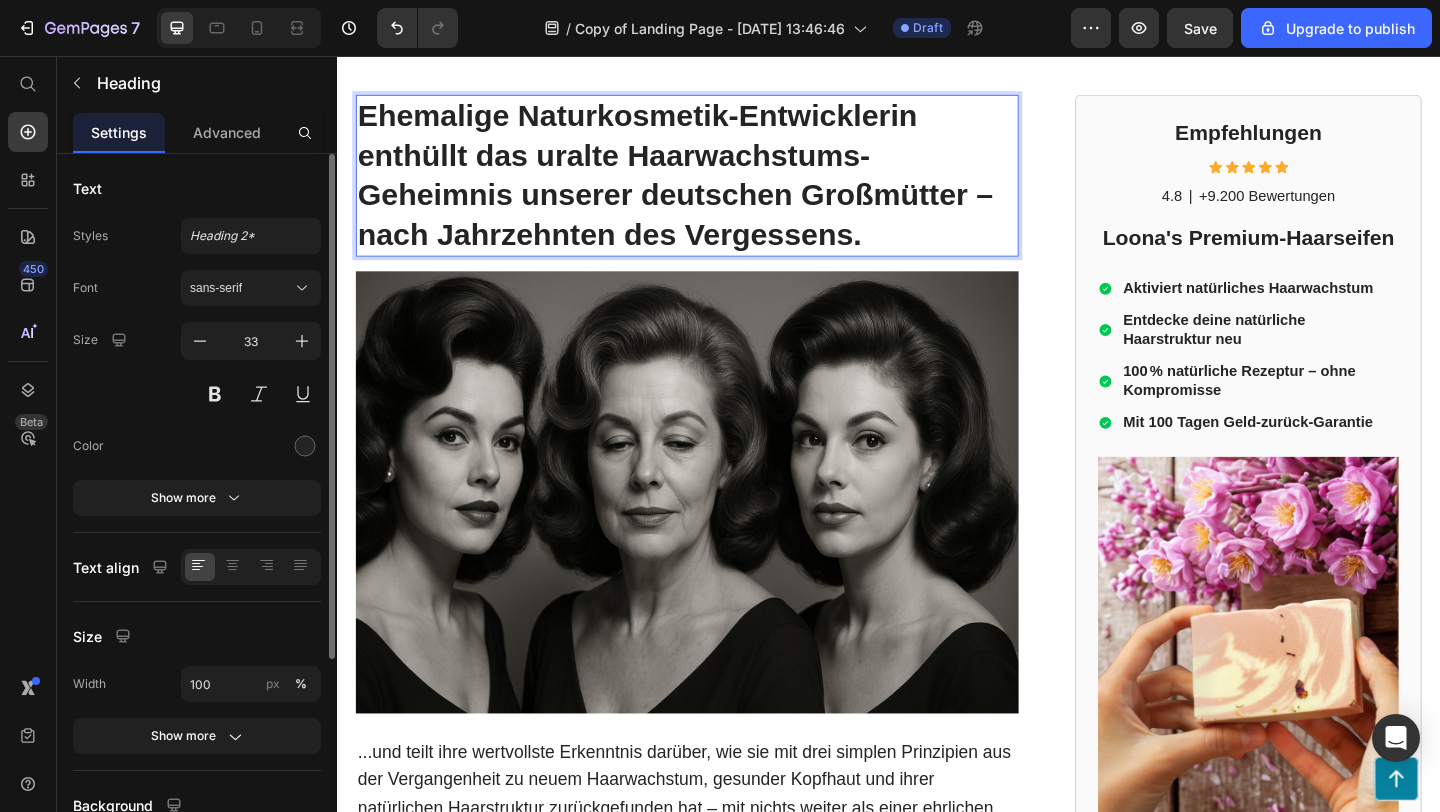 click on "Ehemalige Naturkosmetik-Entwicklerin enthüllt das uralte Haarwachstums-Geheimnis unserer deutschen Großmütter – nach Jahrzehnten des Vergessens." at bounding box center [717, 186] 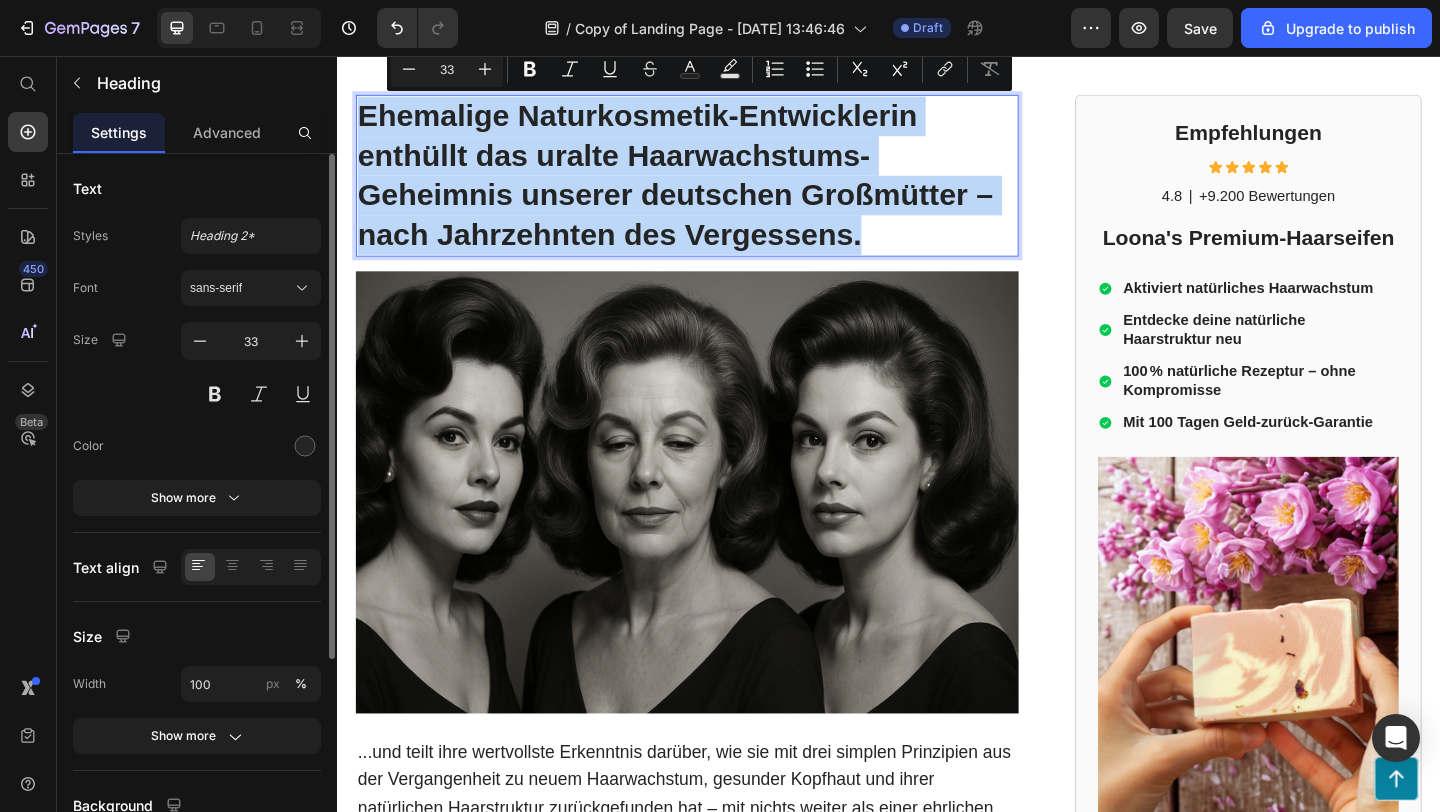 drag, startPoint x: 931, startPoint y: 246, endPoint x: 437, endPoint y: 140, distance: 505.2445 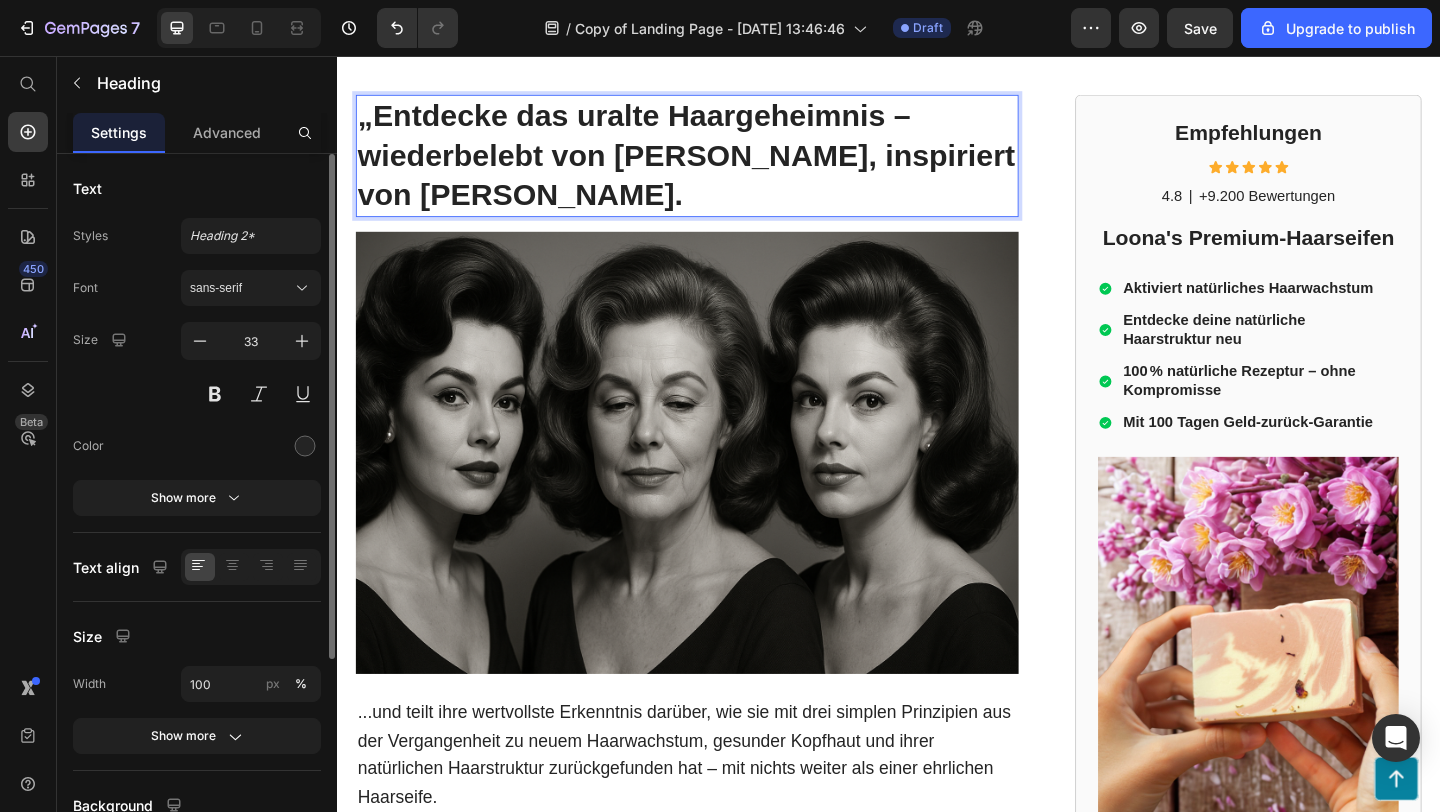 click on "„Entdecke das uralte Haargeheimnis – wiederbelebt von Loona, inspiriert von Oma." at bounding box center (717, 164) 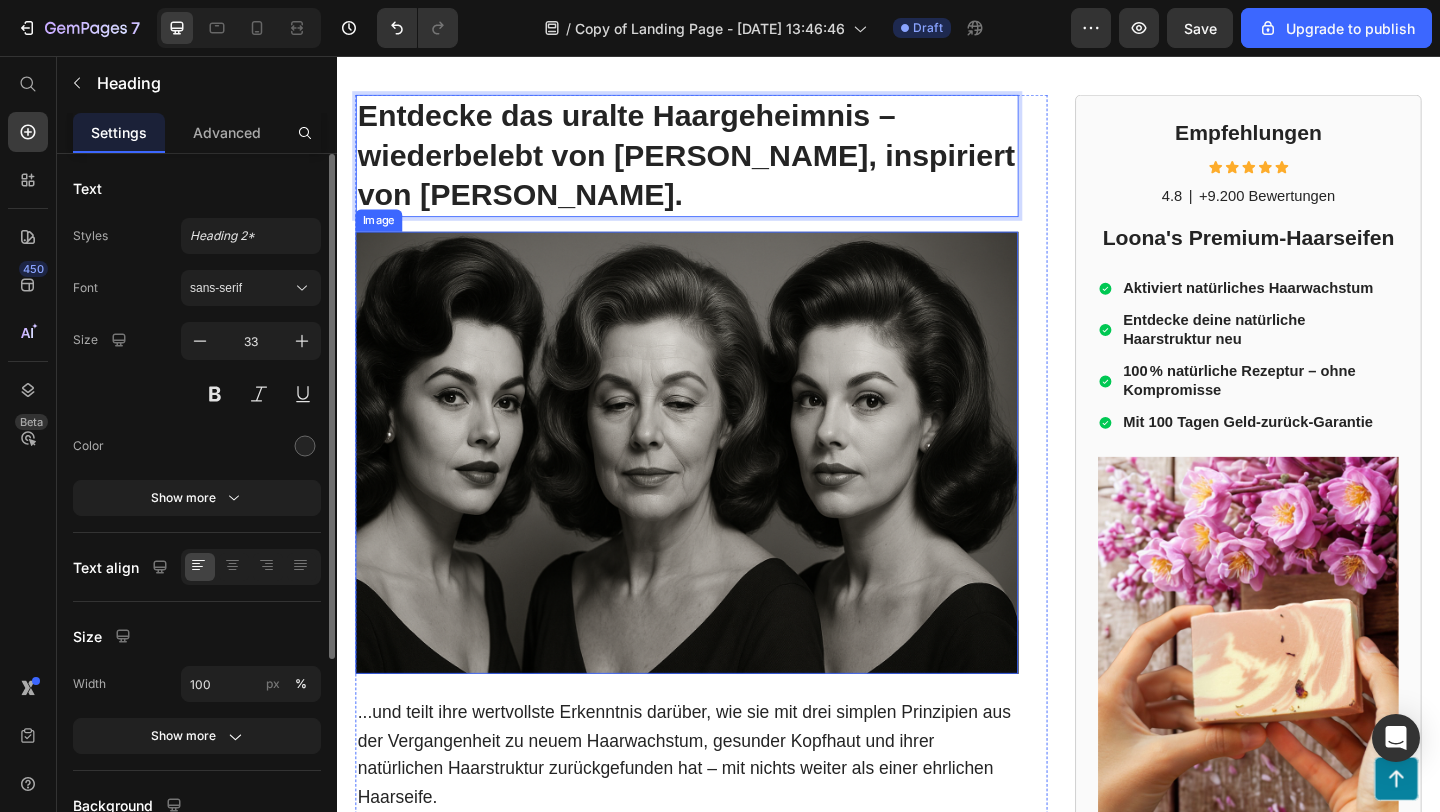 click at bounding box center (717, 487) 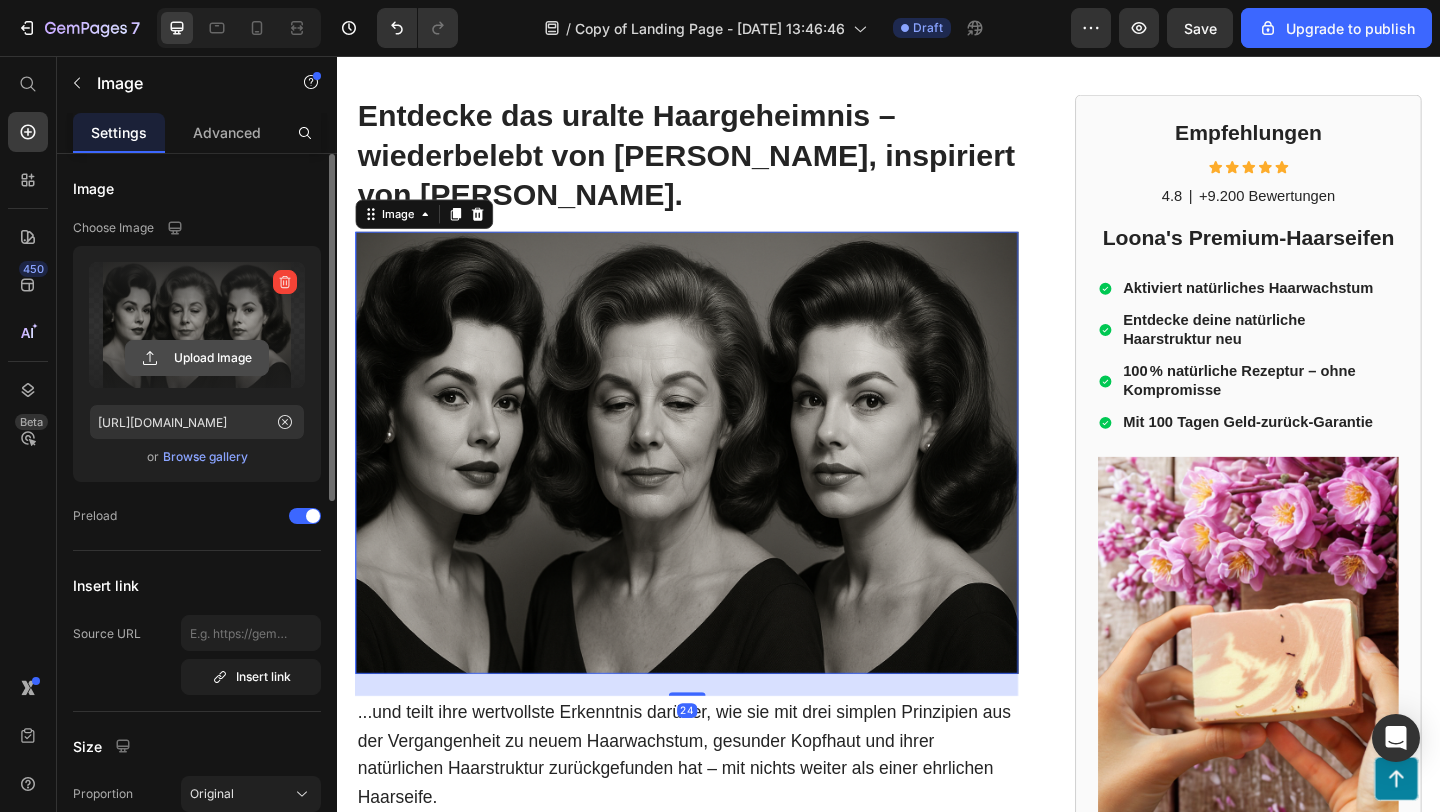 click 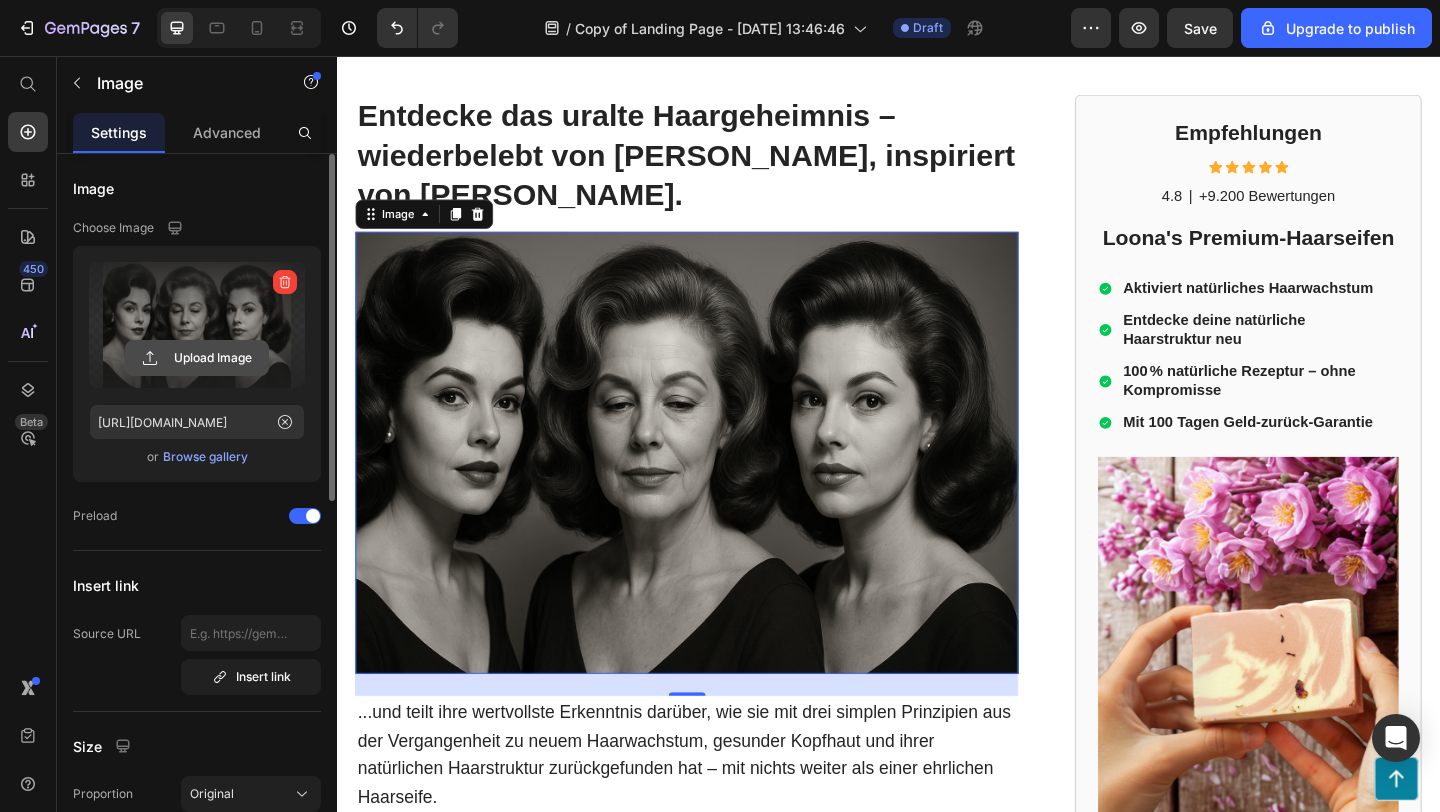 click 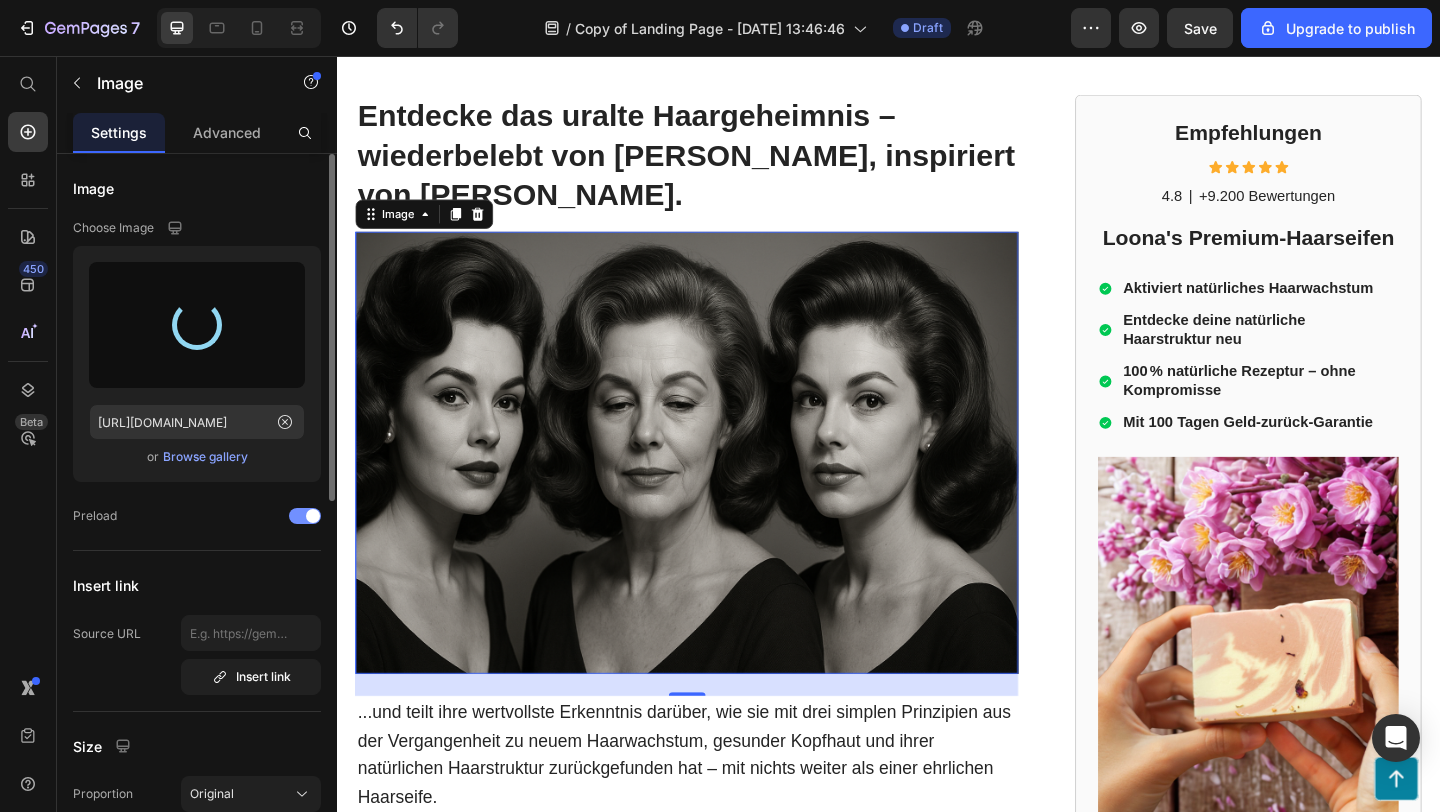 type on "https://cdn.shopify.com/s/files/1/0152/0684/2468/files/gempages_572785464751162183-e7702796-0741-40a0-a243-e58d836636f4.png" 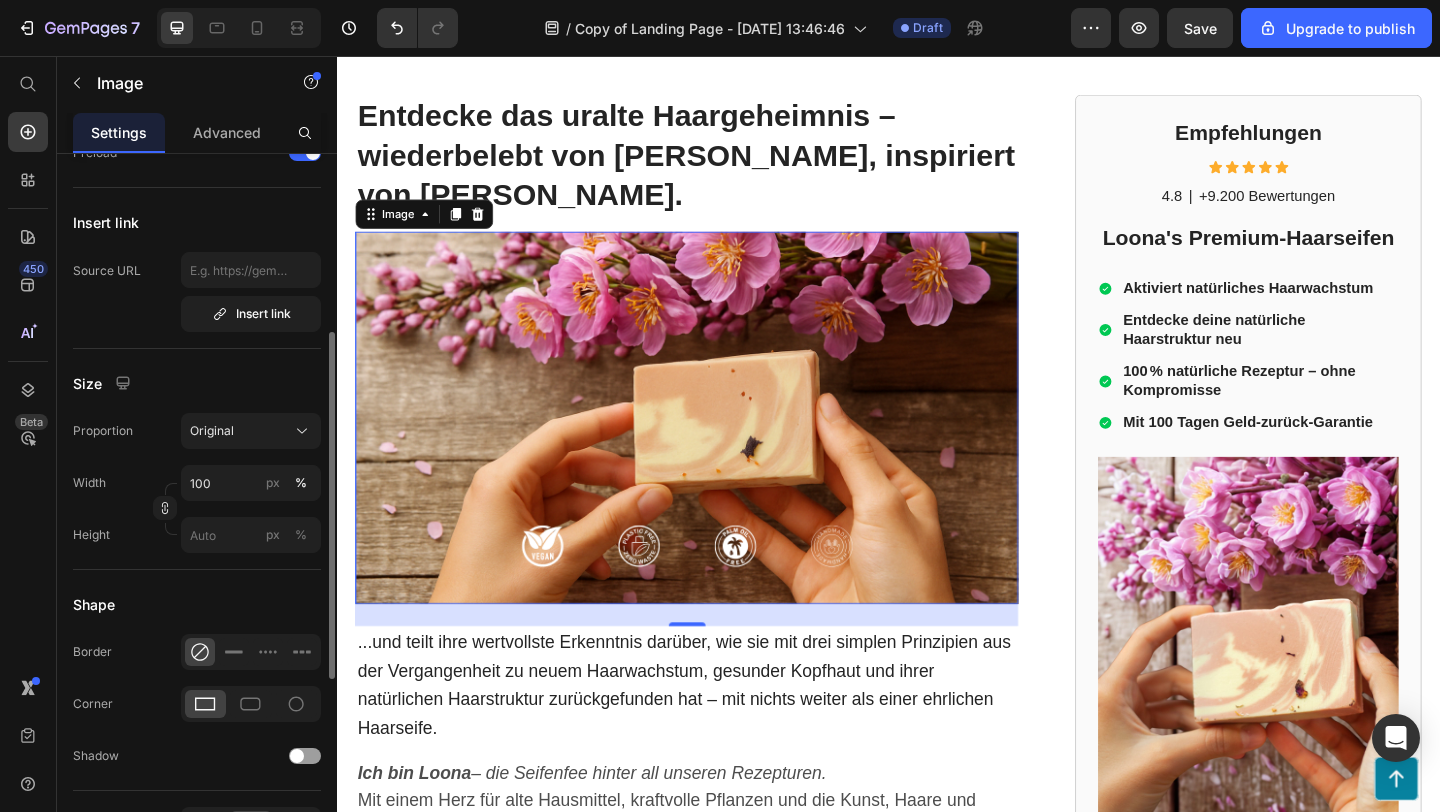 scroll, scrollTop: 364, scrollLeft: 0, axis: vertical 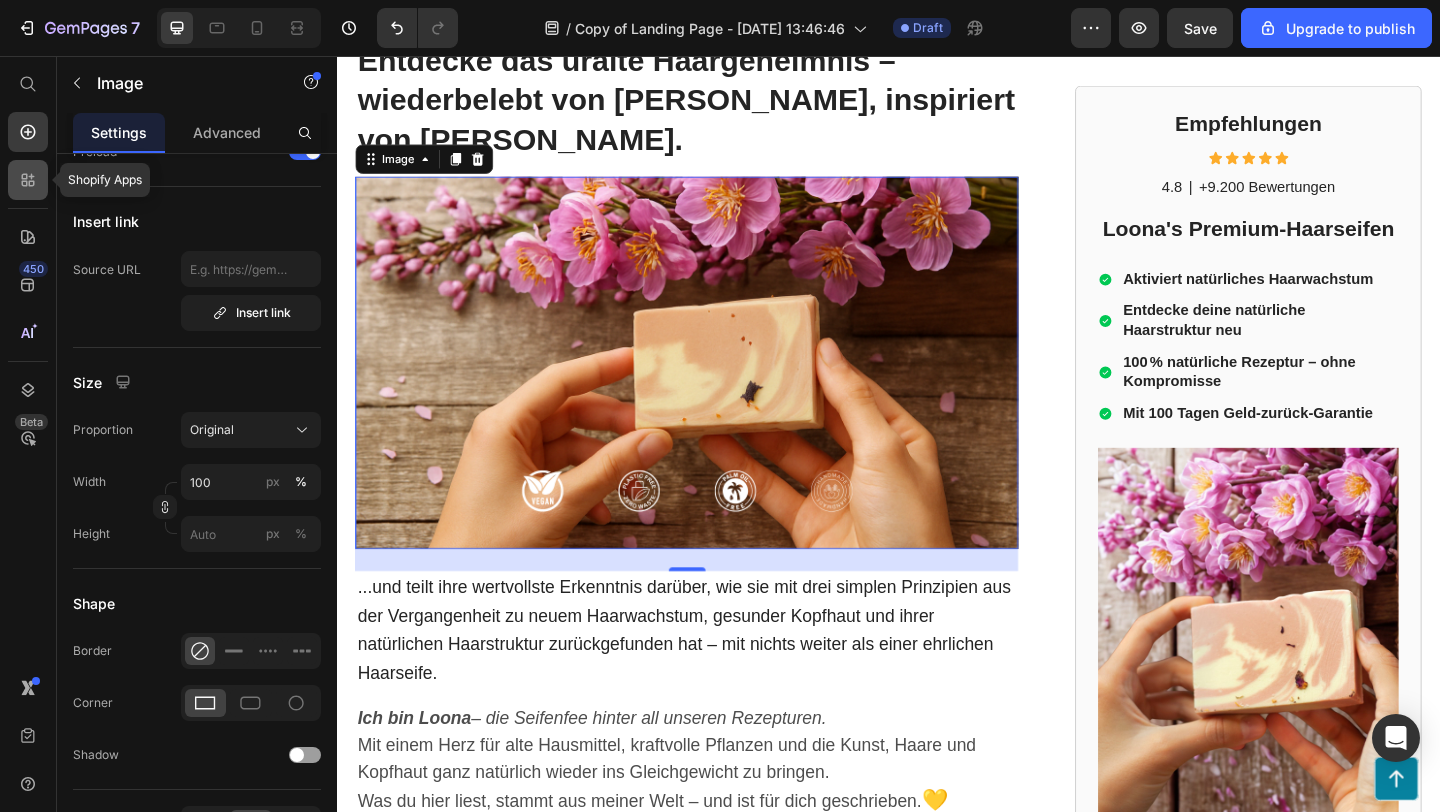 click 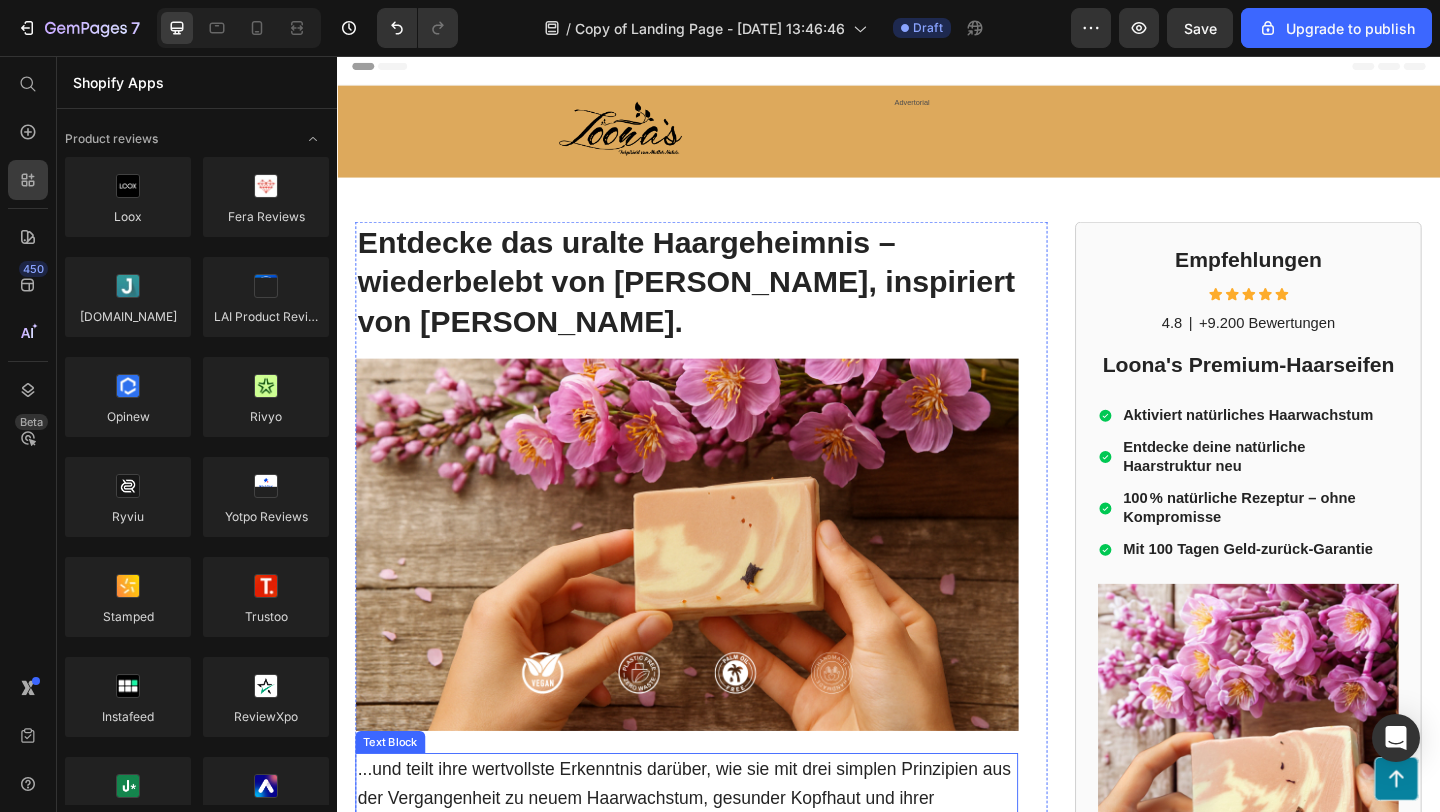 scroll, scrollTop: 0, scrollLeft: 0, axis: both 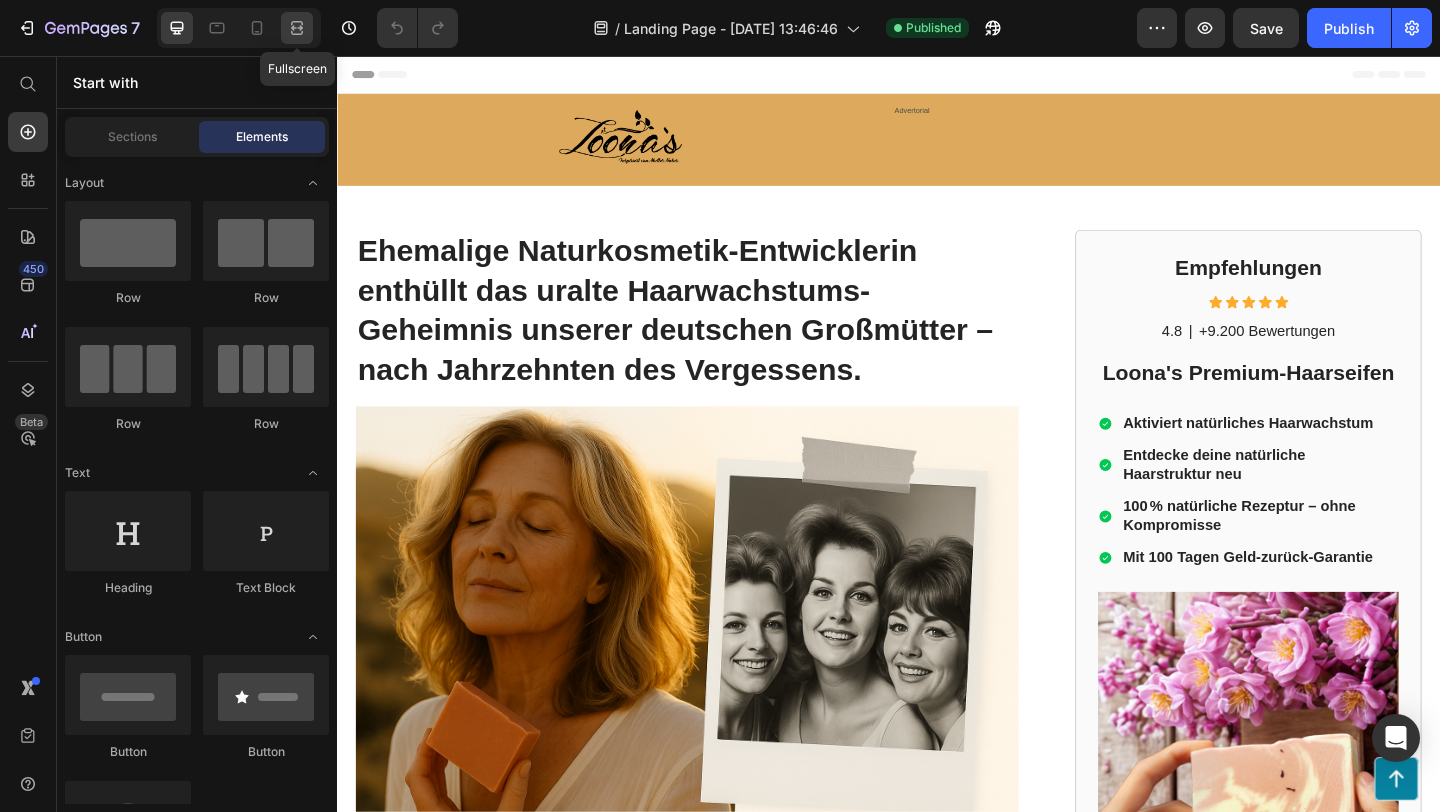 click 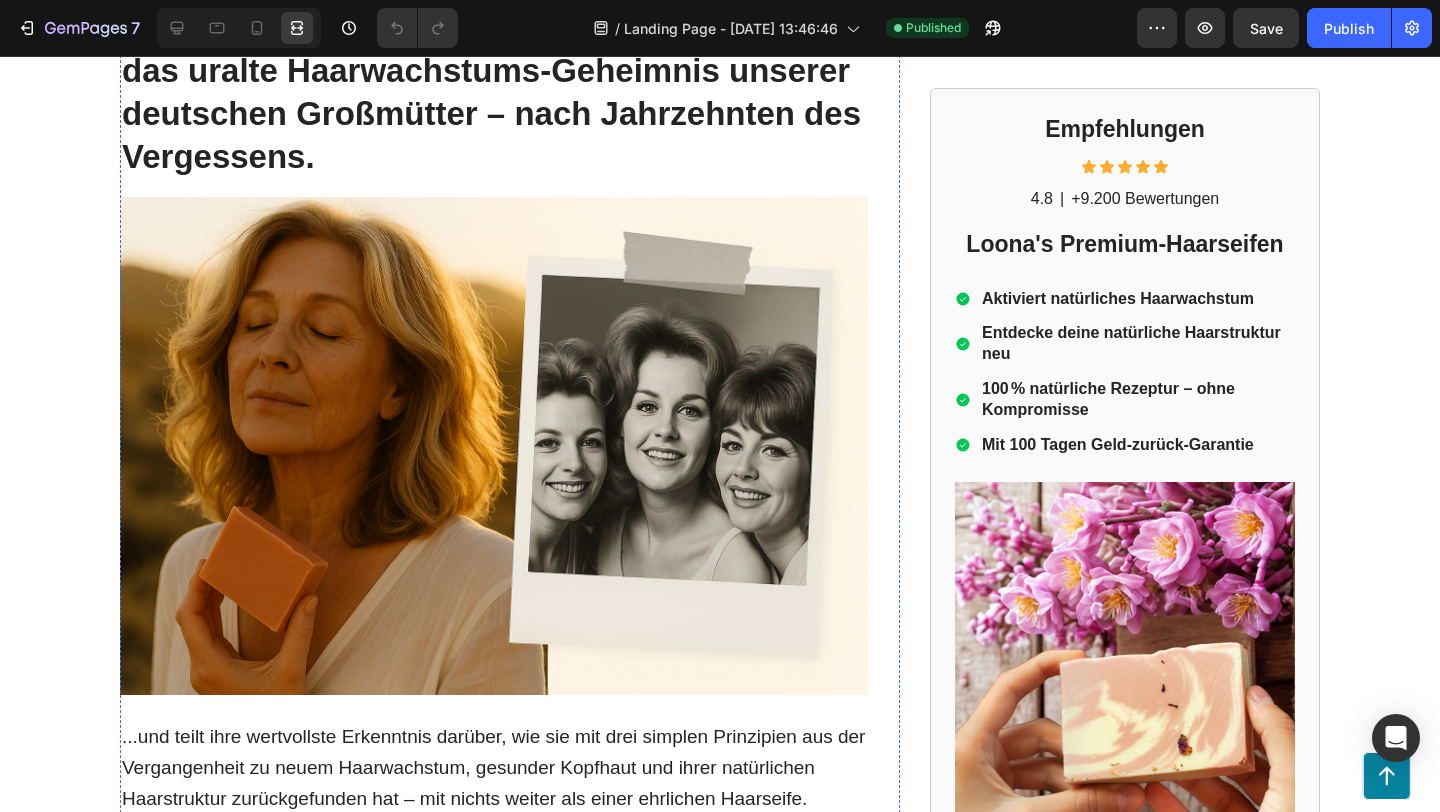 scroll, scrollTop: 0, scrollLeft: 0, axis: both 